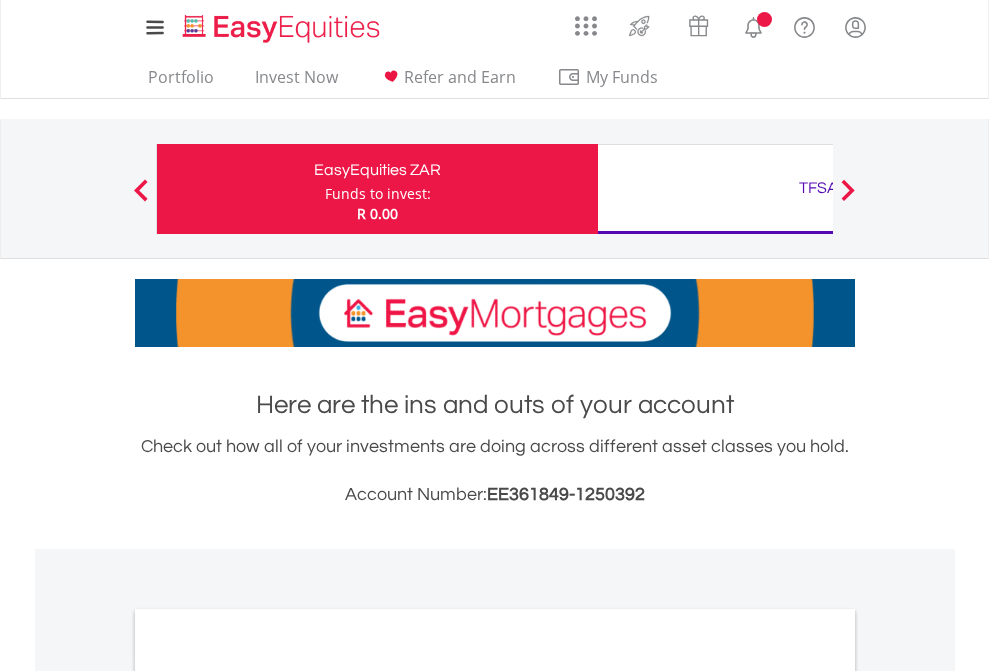 scroll, scrollTop: 0, scrollLeft: 0, axis: both 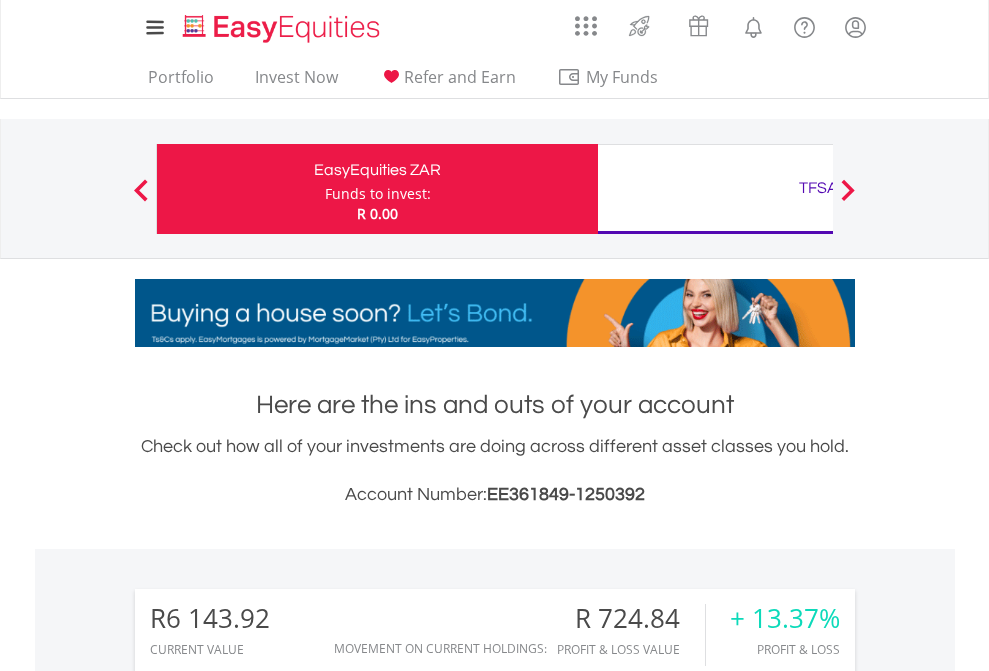 click on "Funds to invest:" at bounding box center (378, 194) 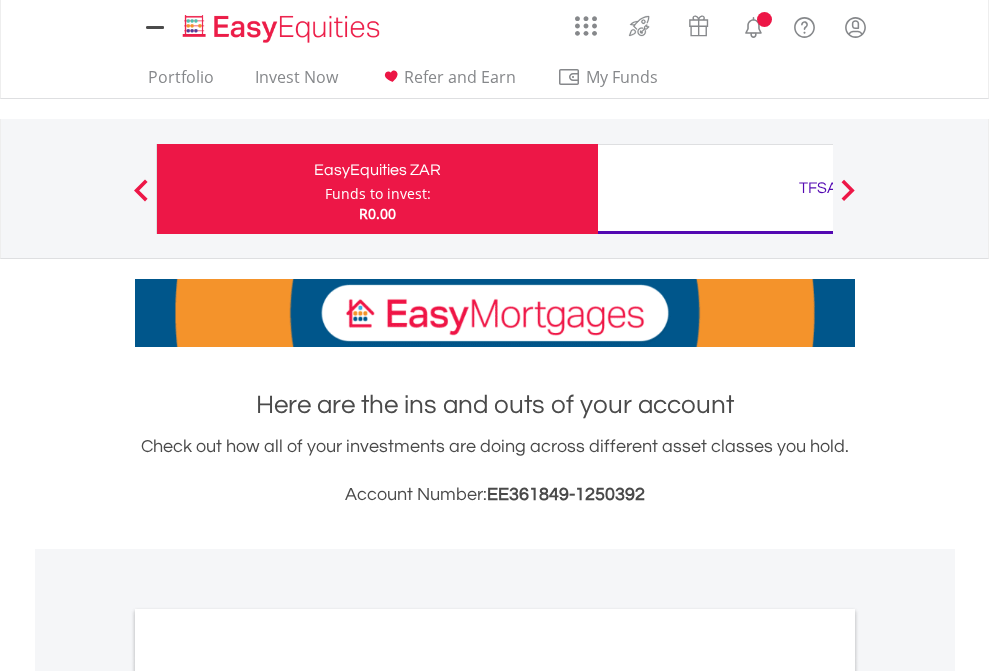 scroll, scrollTop: 0, scrollLeft: 0, axis: both 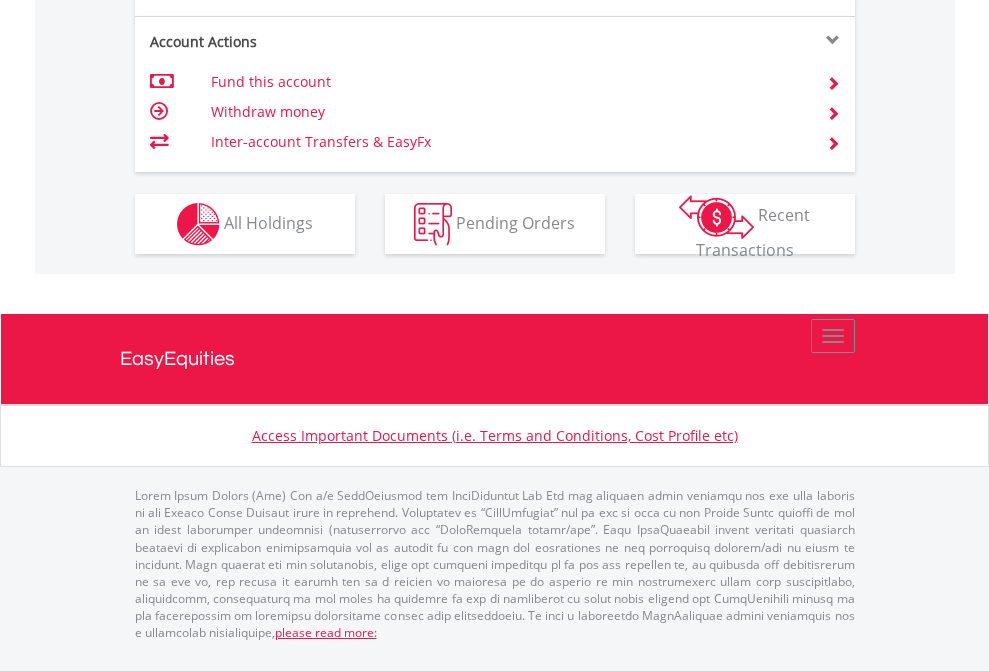 click on "Investment types" at bounding box center (706, -337) 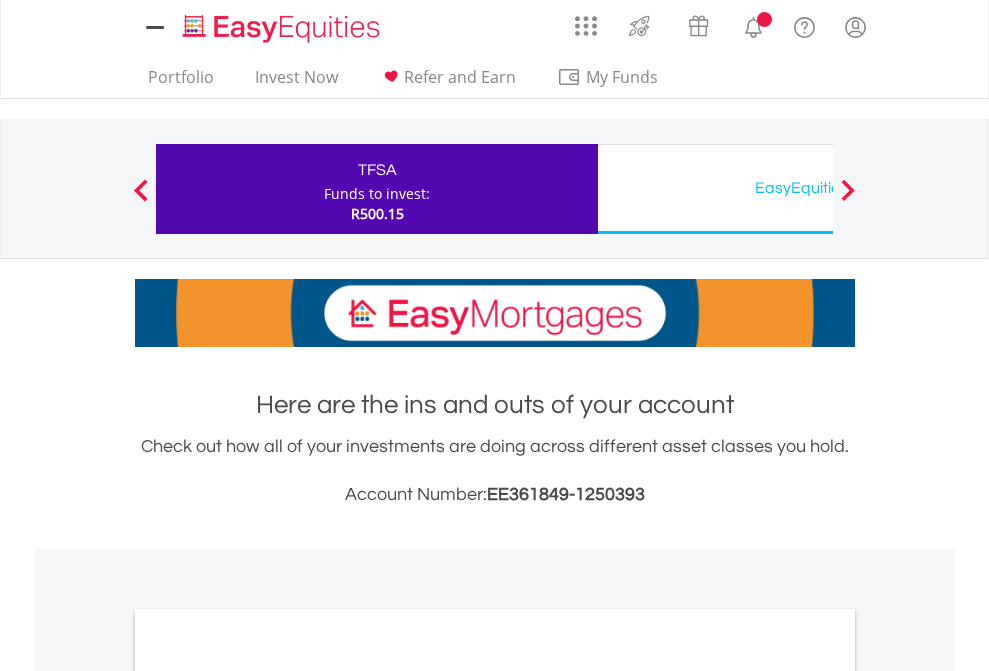 scroll, scrollTop: 0, scrollLeft: 0, axis: both 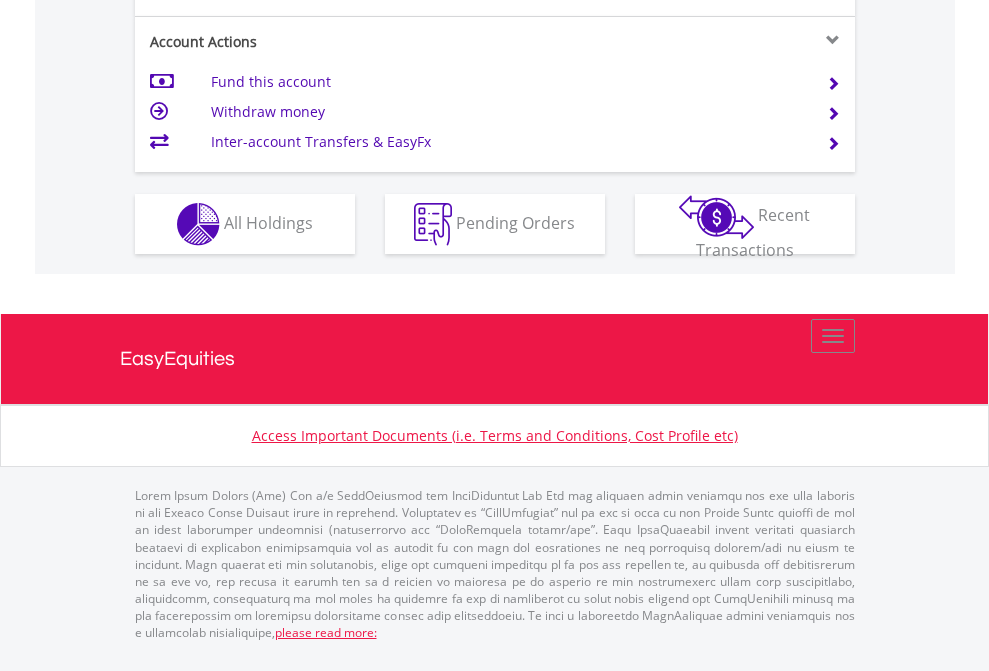 click on "Investment types" at bounding box center (706, -337) 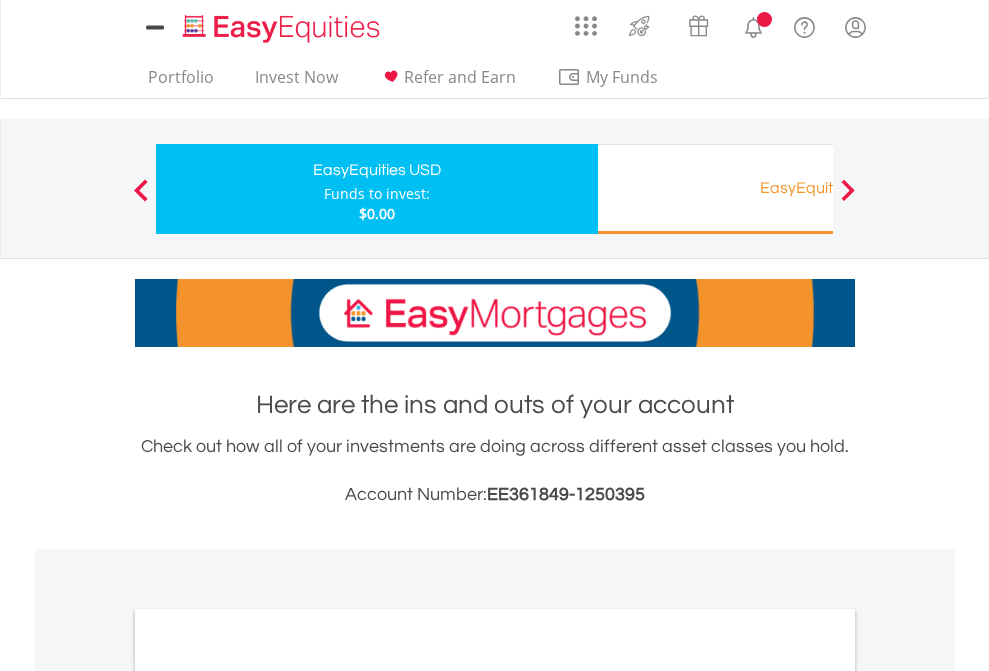 scroll, scrollTop: 0, scrollLeft: 0, axis: both 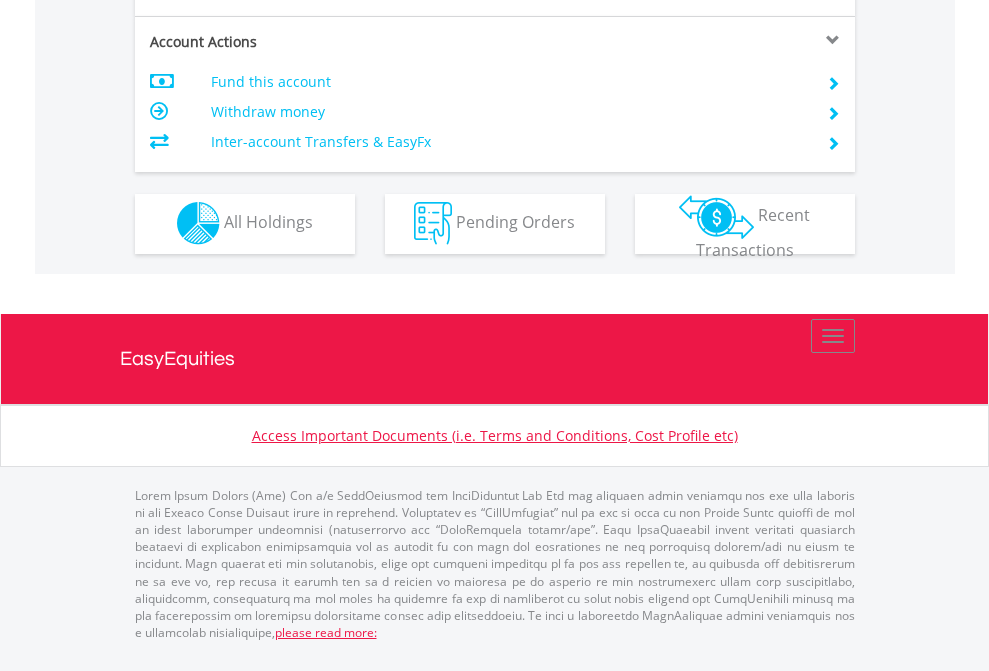 click on "Investment types" at bounding box center (706, -353) 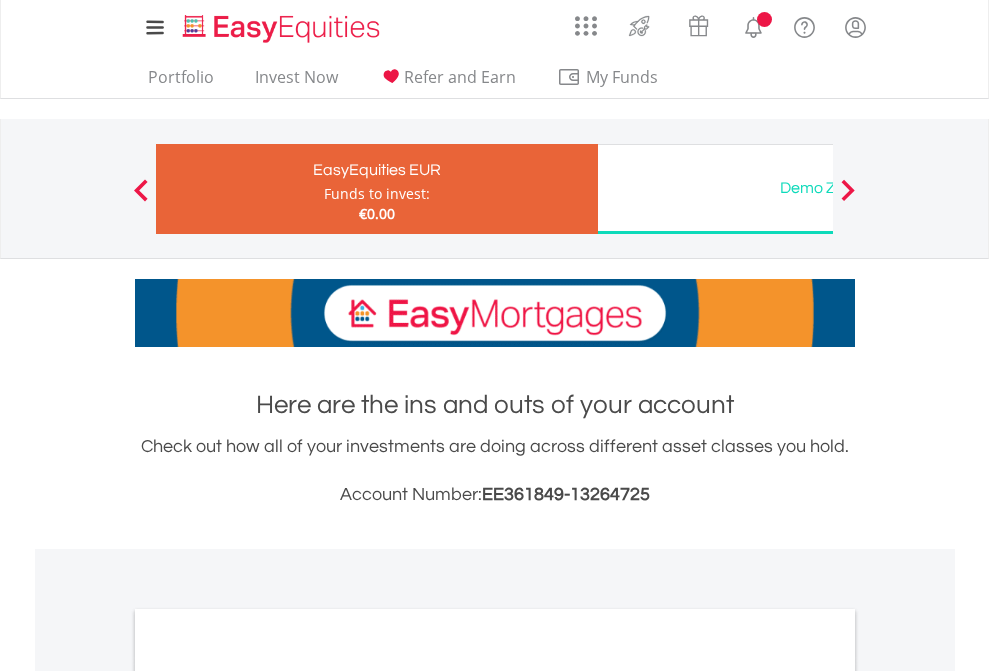 scroll, scrollTop: 0, scrollLeft: 0, axis: both 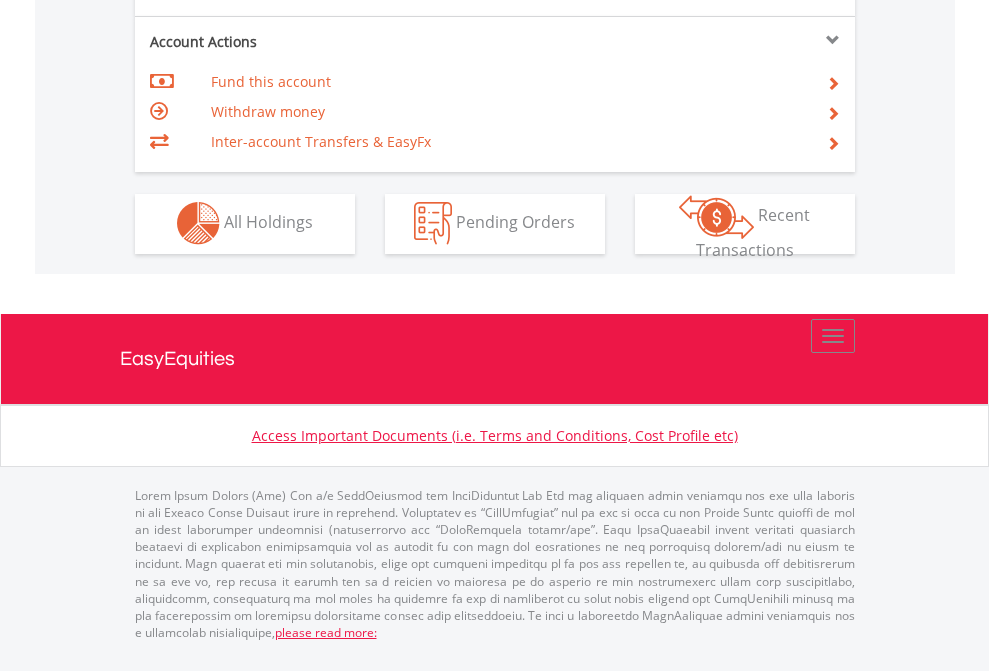 click on "Investment types" at bounding box center [706, -353] 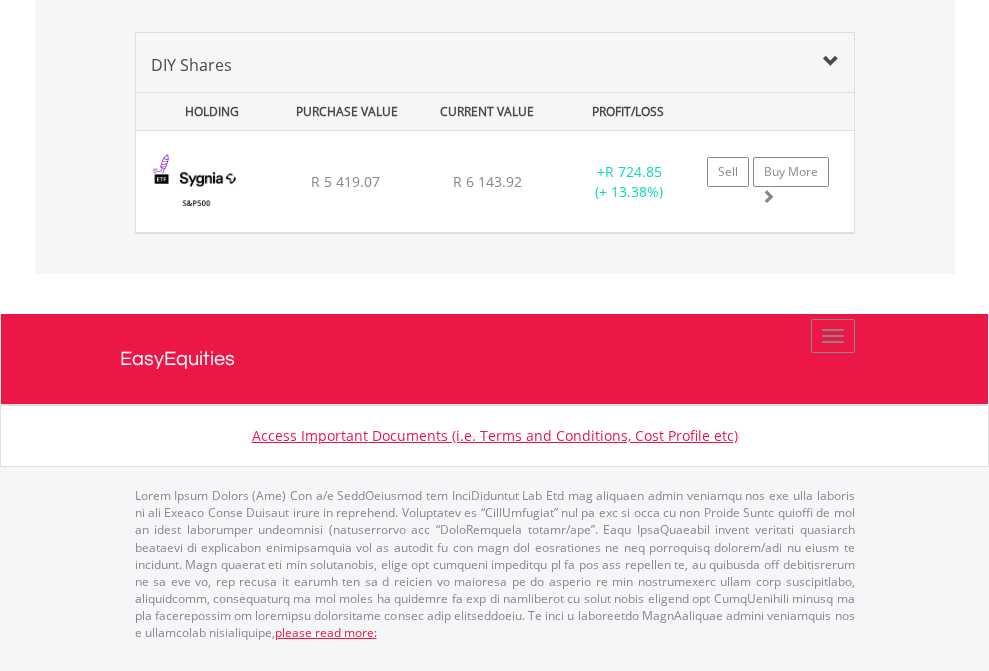scroll, scrollTop: 1933, scrollLeft: 0, axis: vertical 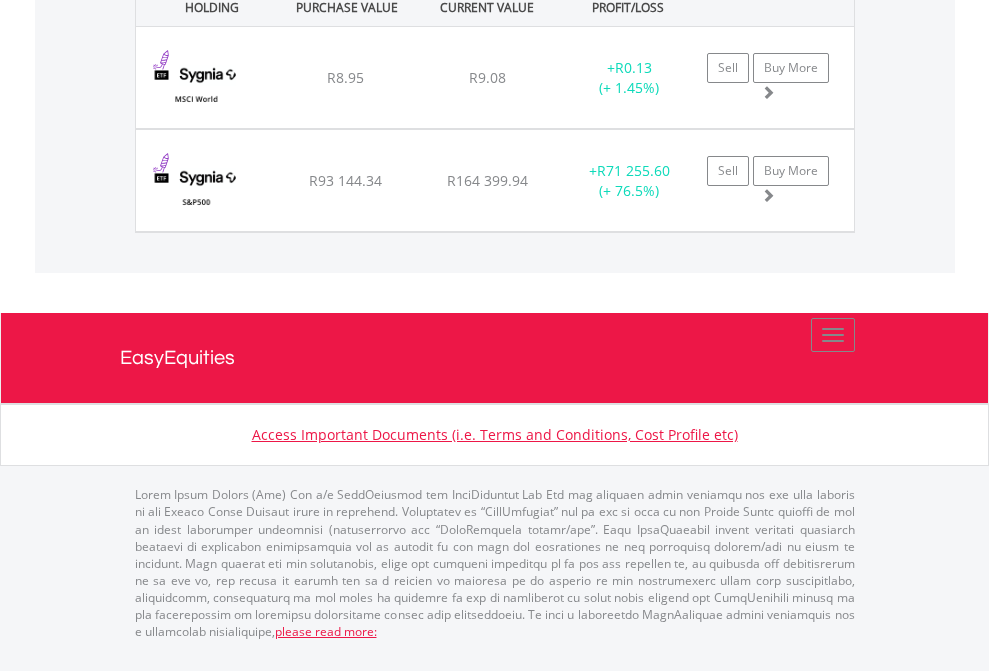 click on "EasyEquities USD" at bounding box center [818, -1442] 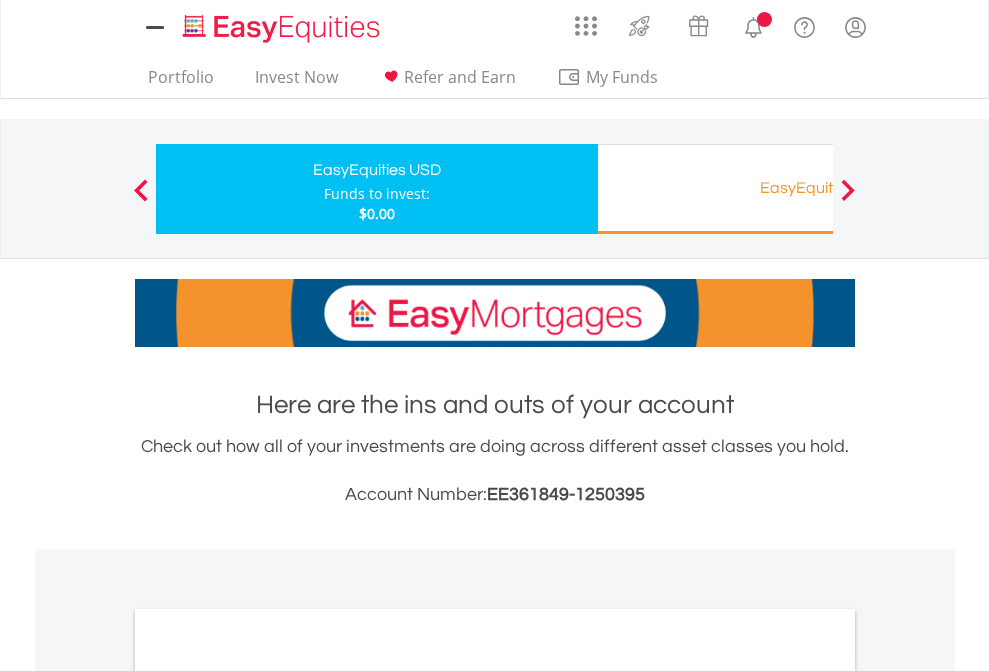scroll, scrollTop: 0, scrollLeft: 0, axis: both 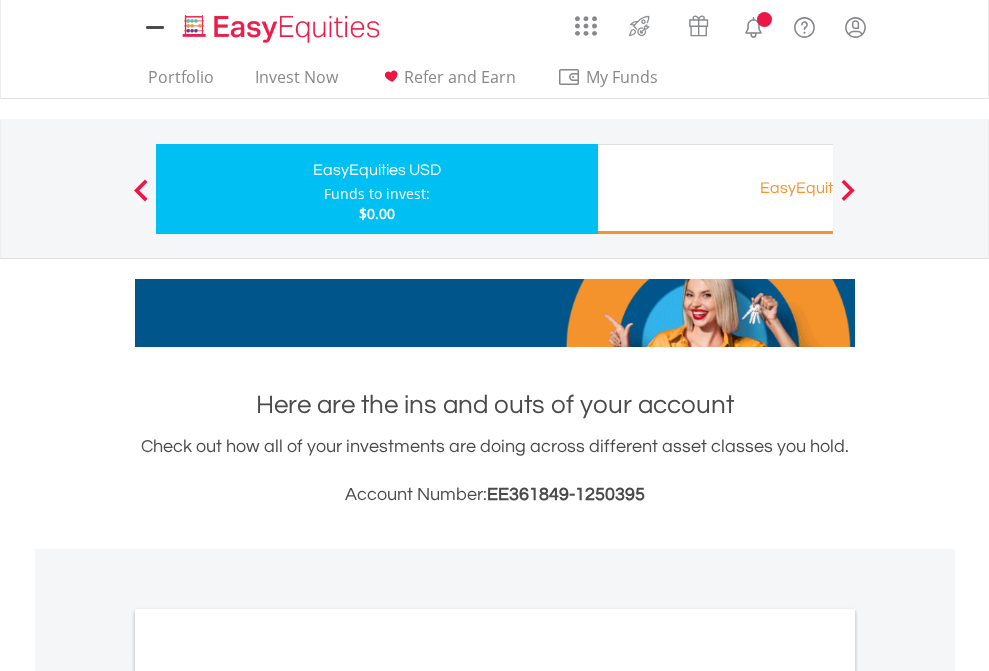 click on "All Holdings" at bounding box center (268, 1096) 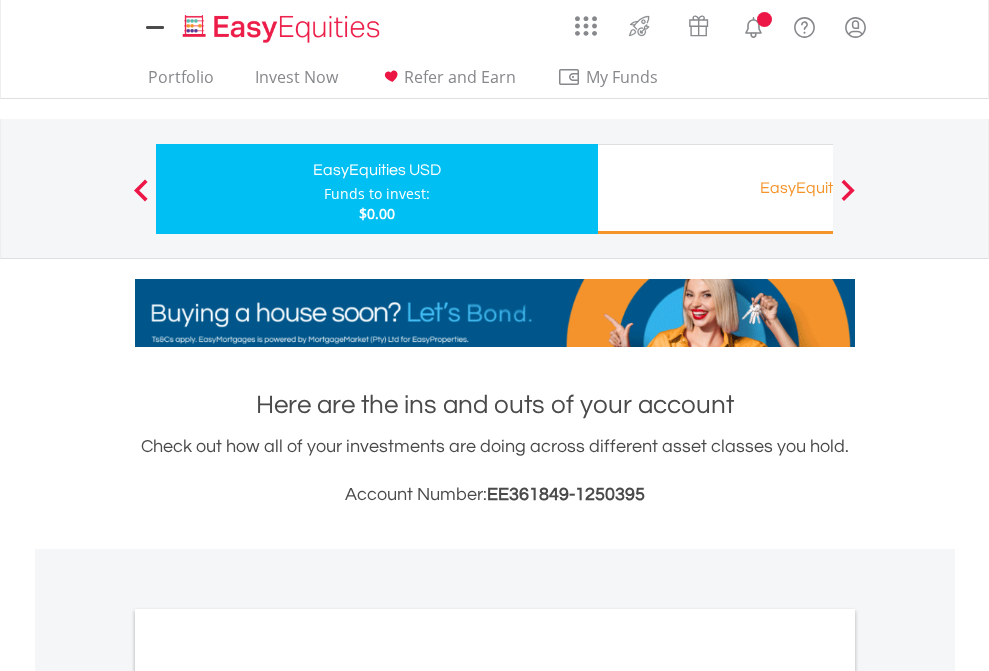 scroll, scrollTop: 1202, scrollLeft: 0, axis: vertical 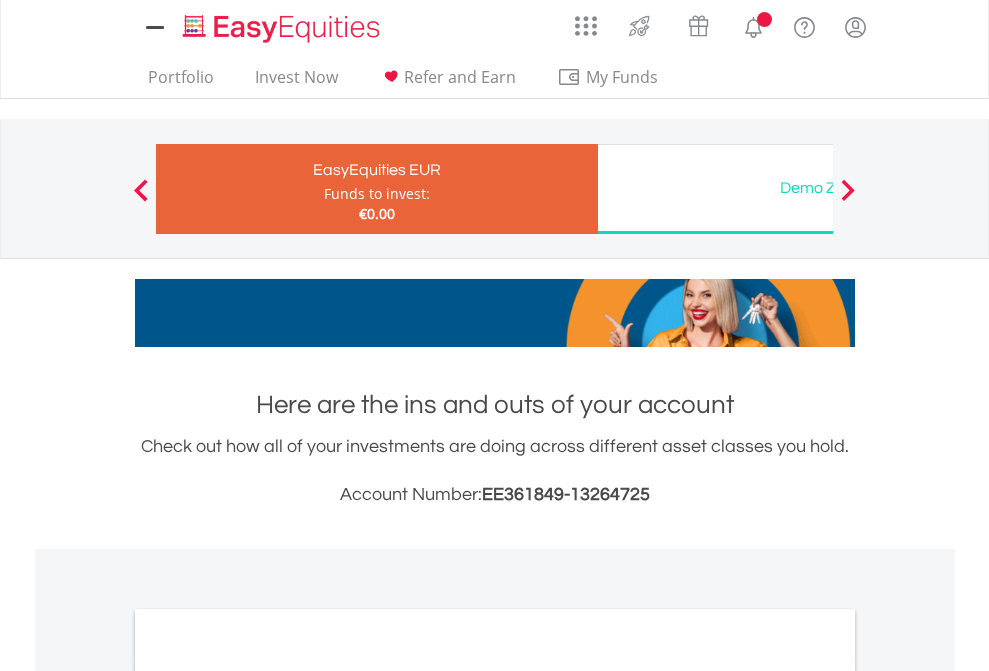click on "All Holdings" at bounding box center [268, 1096] 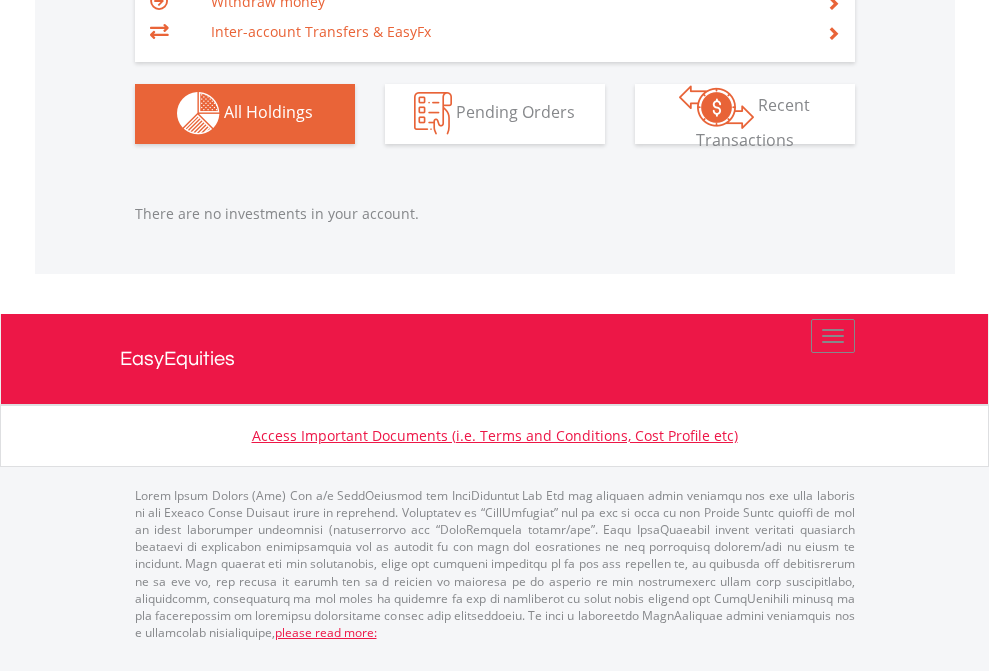 scroll, scrollTop: 1980, scrollLeft: 0, axis: vertical 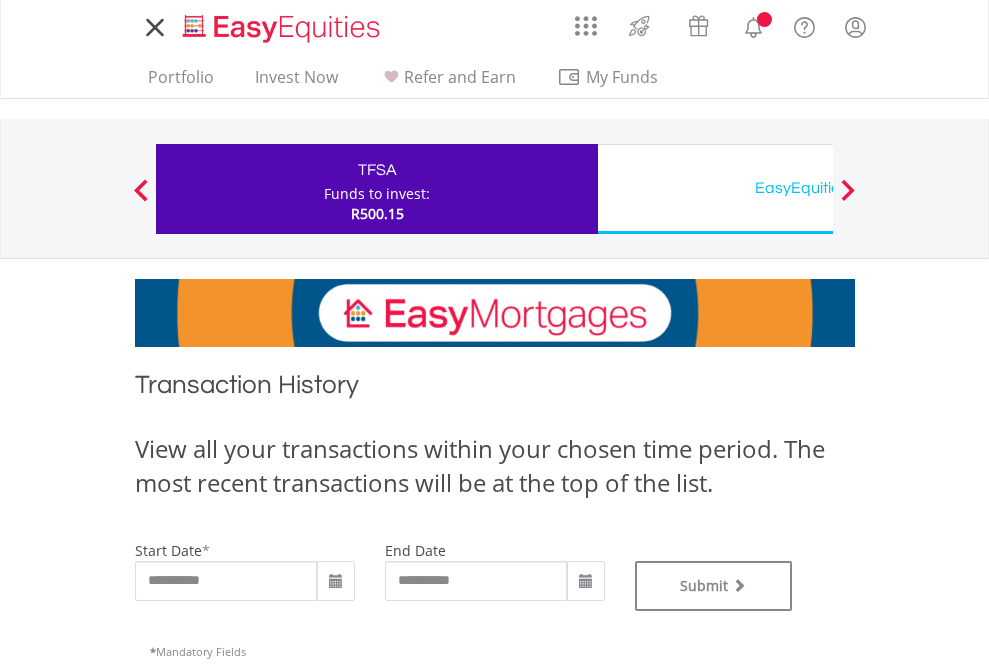 type on "**********" 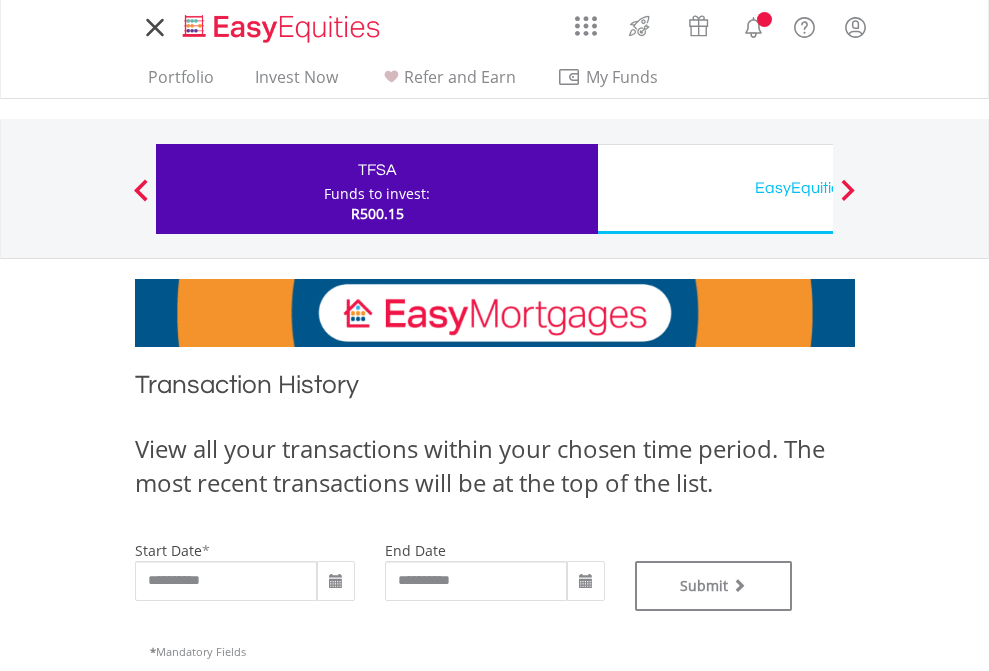 type on "**********" 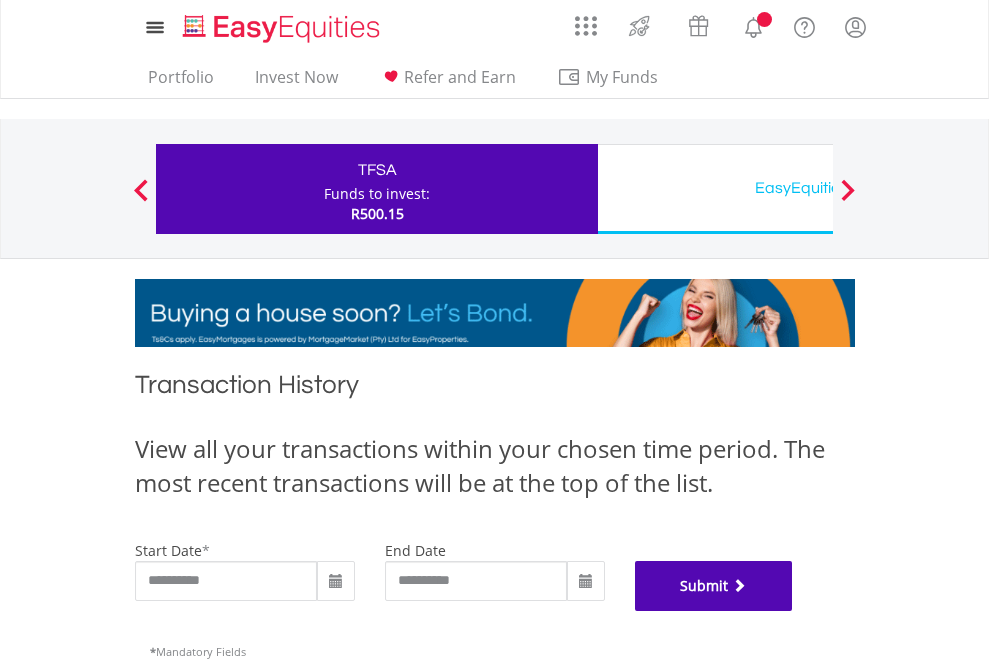 click on "Submit" at bounding box center (714, 586) 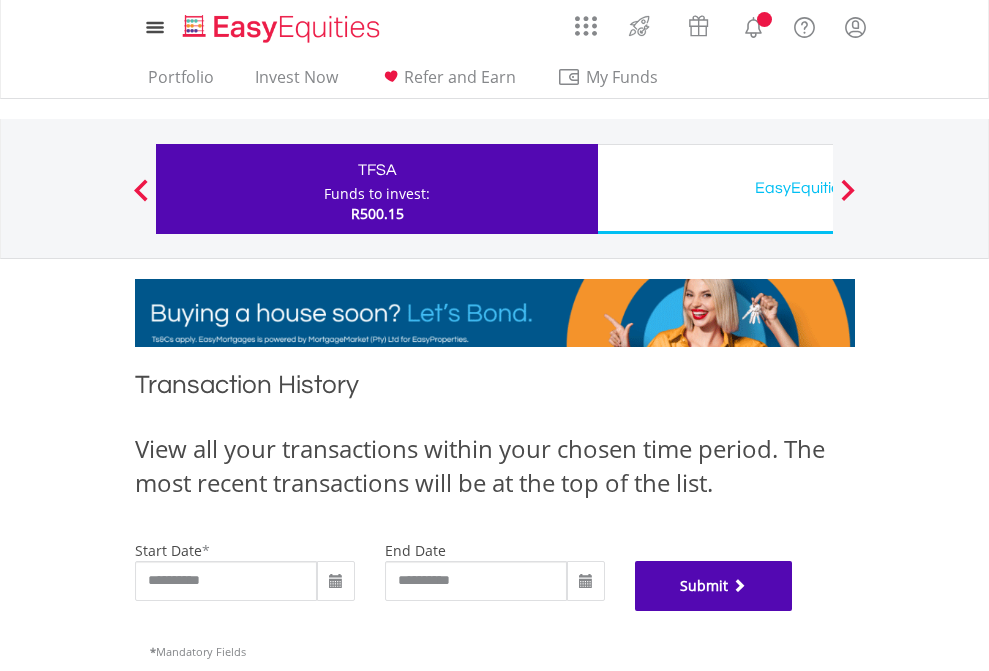 scroll, scrollTop: 811, scrollLeft: 0, axis: vertical 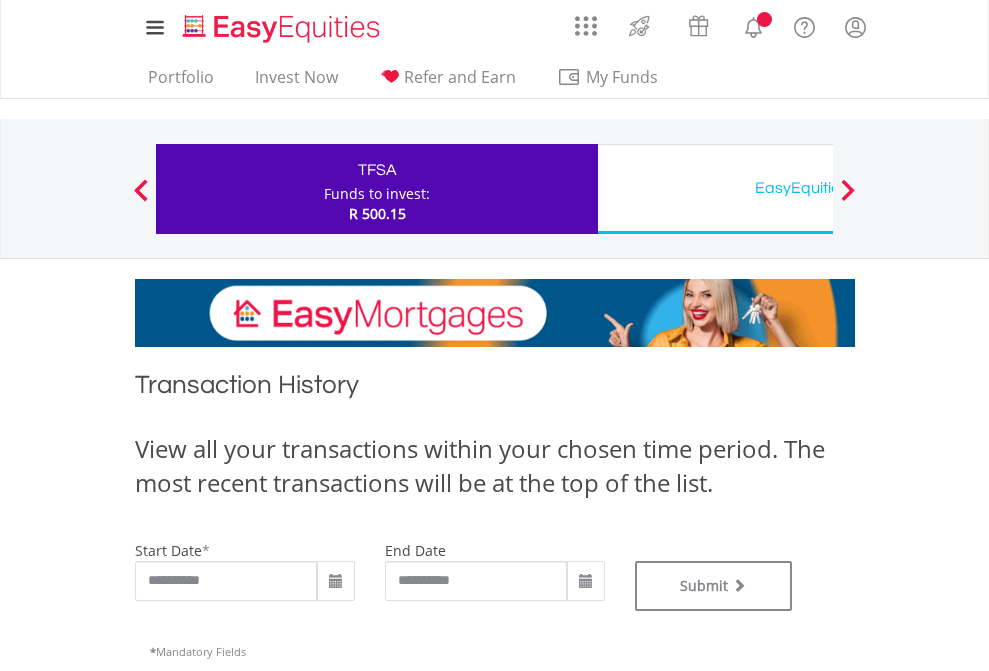 click on "EasyEquities USD" at bounding box center [818, 188] 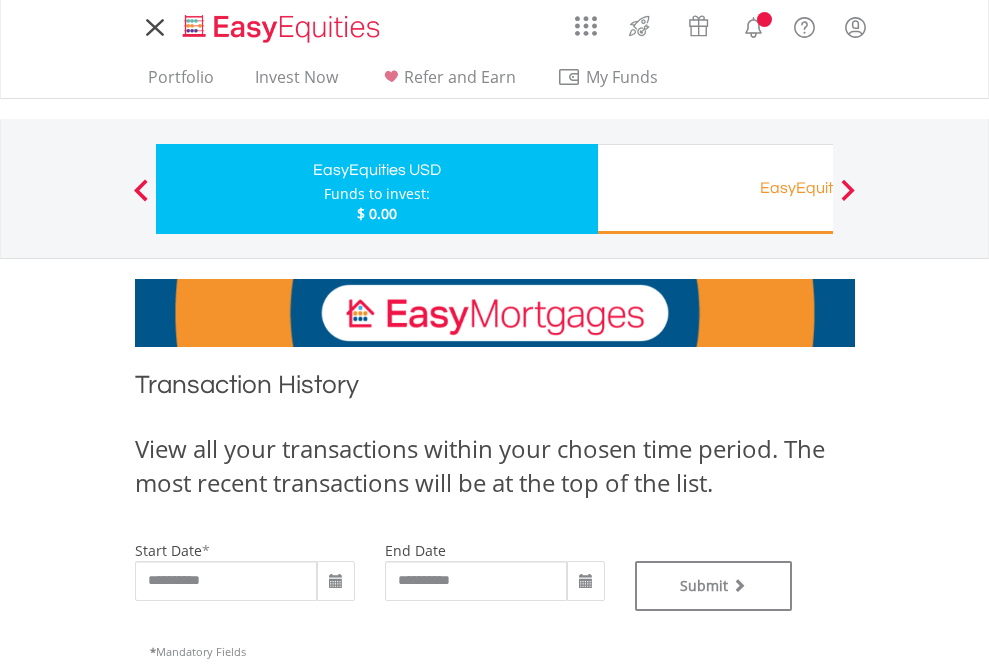 scroll, scrollTop: 0, scrollLeft: 0, axis: both 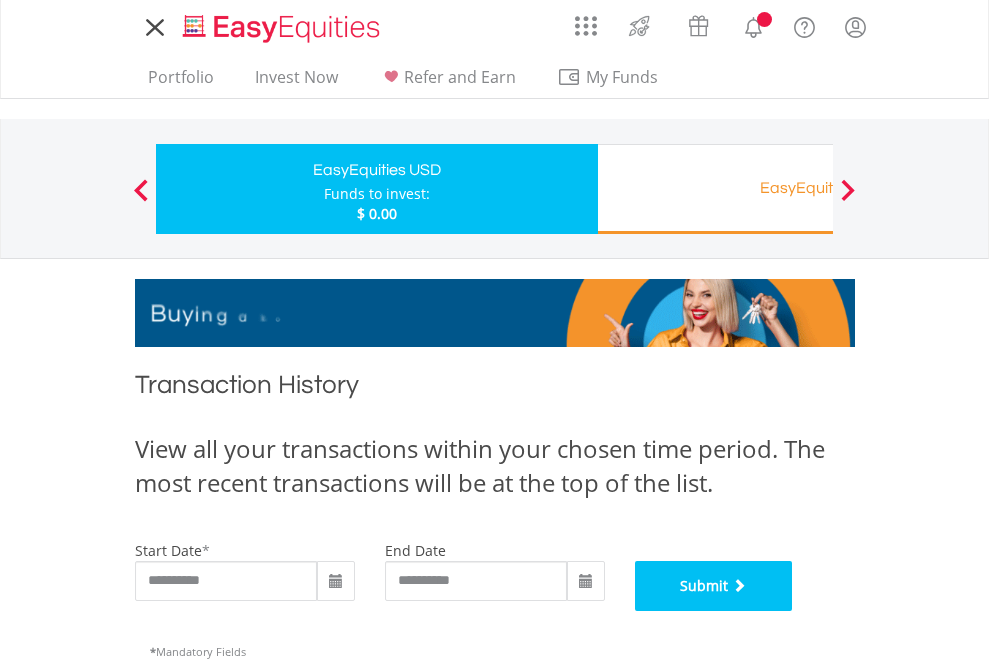 click on "Submit" at bounding box center (714, 586) 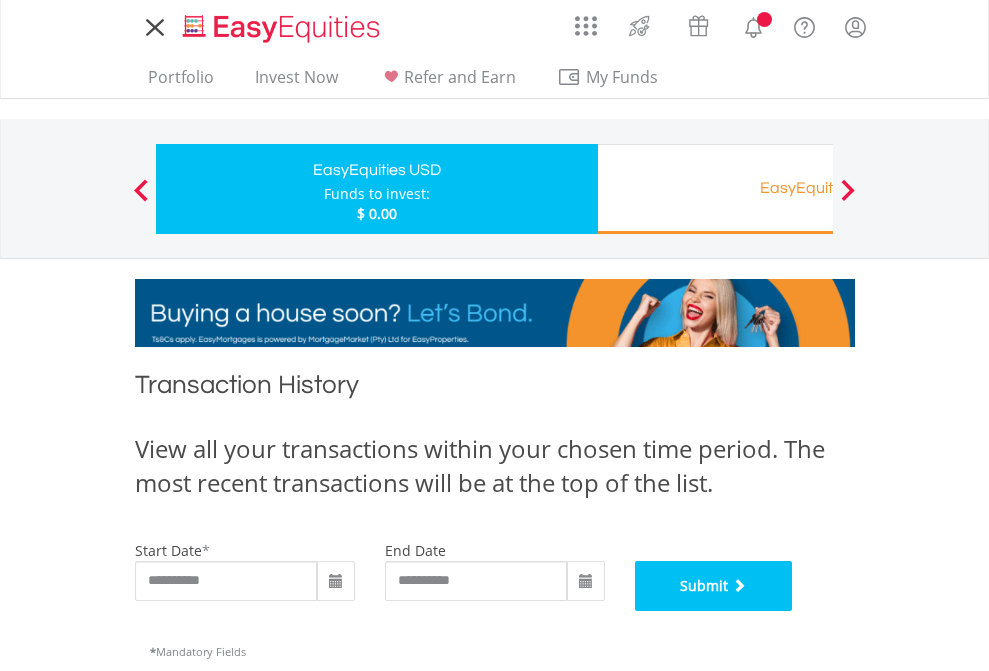scroll, scrollTop: 811, scrollLeft: 0, axis: vertical 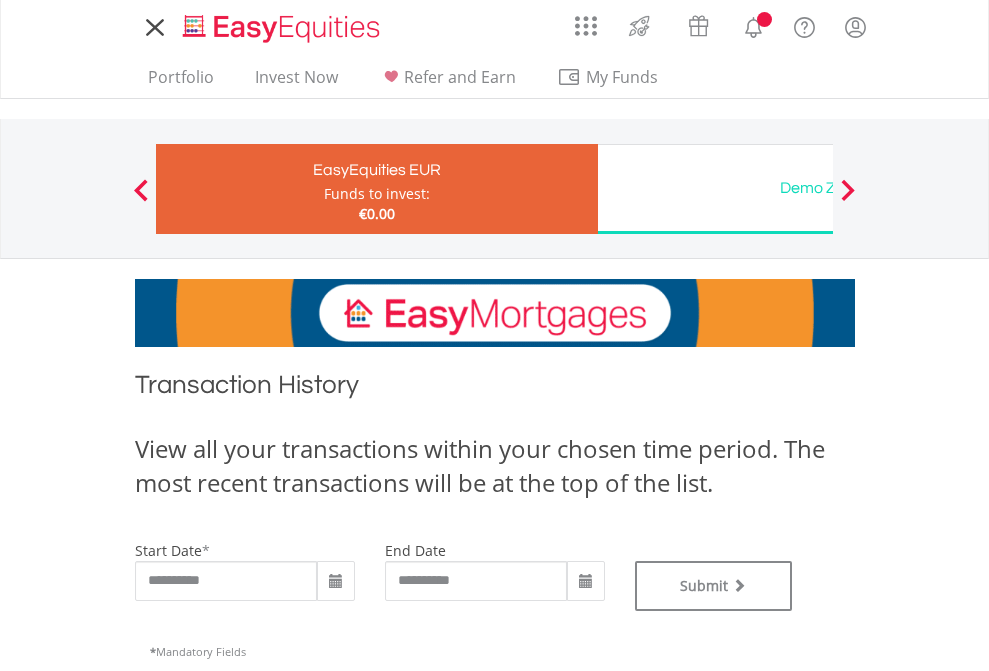 type on "**********" 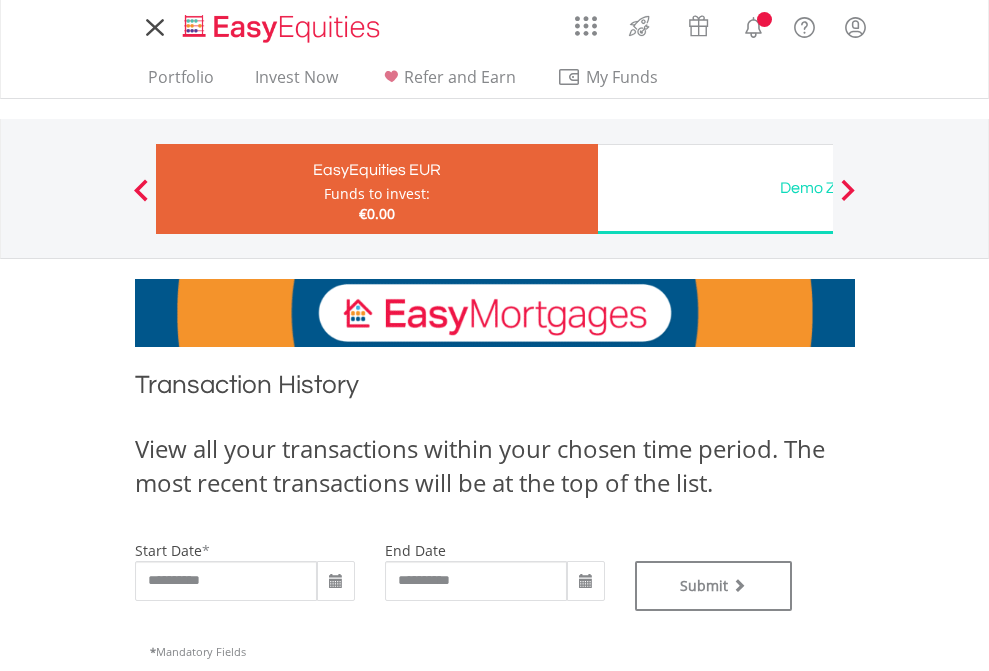 scroll, scrollTop: 0, scrollLeft: 0, axis: both 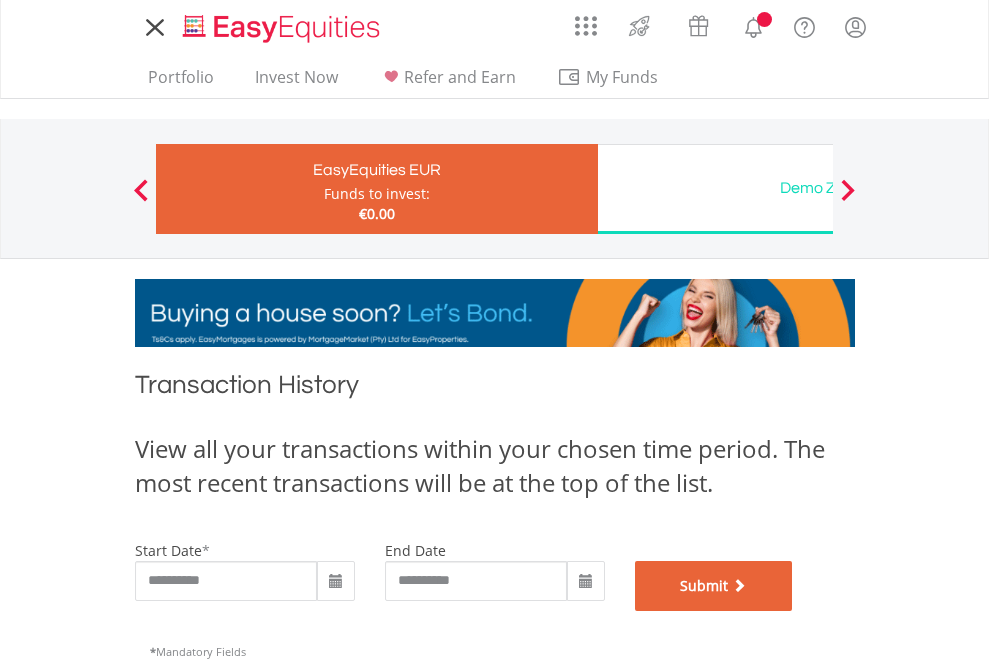 click on "Submit" at bounding box center [714, 586] 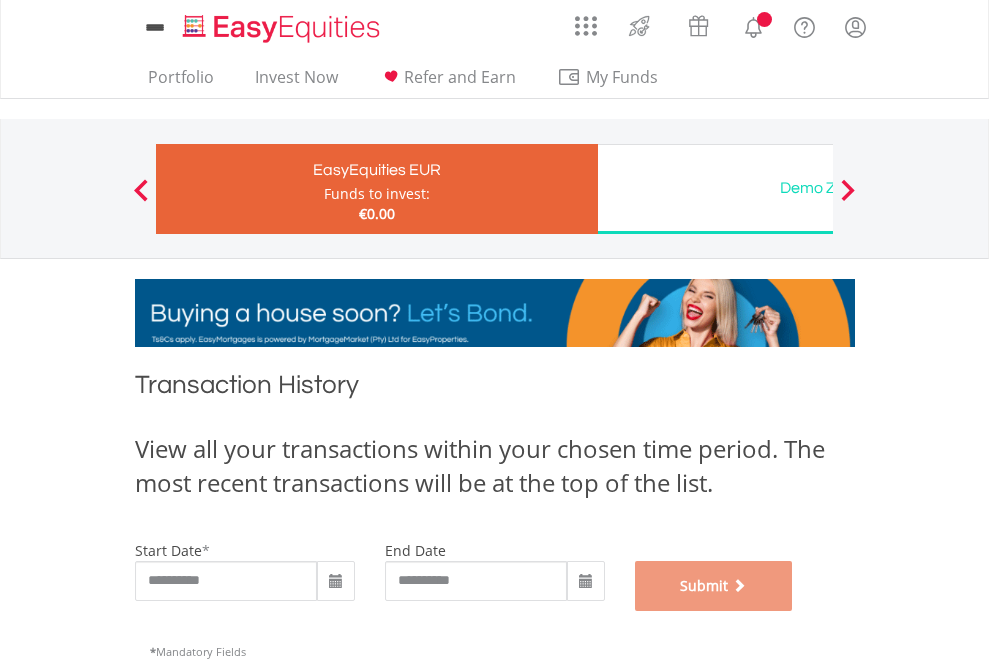 scroll, scrollTop: 811, scrollLeft: 0, axis: vertical 